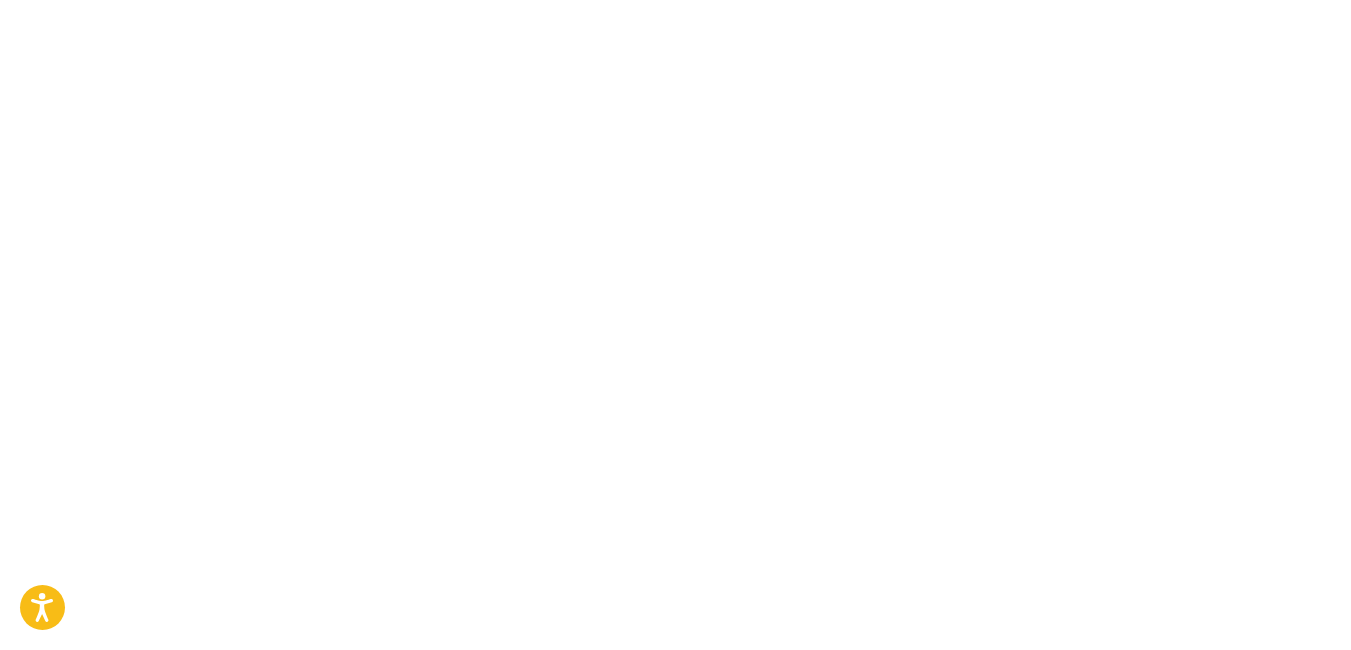 scroll, scrollTop: 0, scrollLeft: 0, axis: both 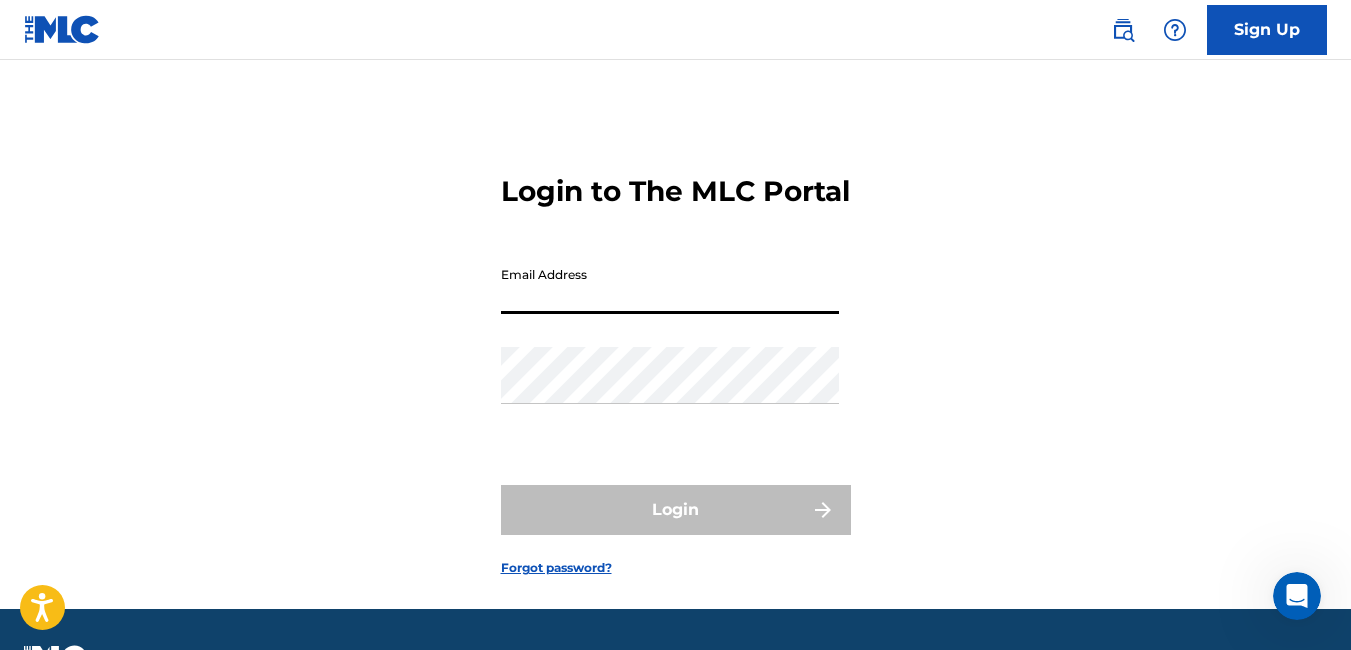 click on "Email Address" at bounding box center (670, 285) 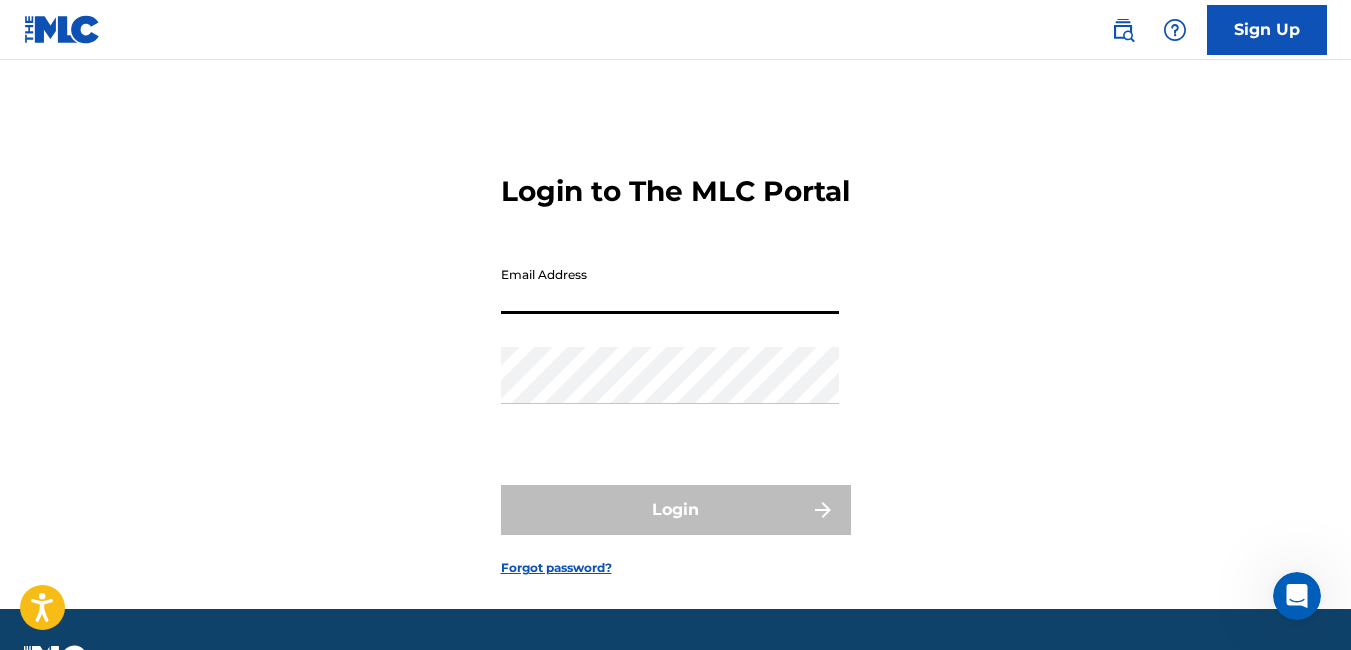 paste on "[EMAIL_ADDRESS][DOMAIN_NAME]" 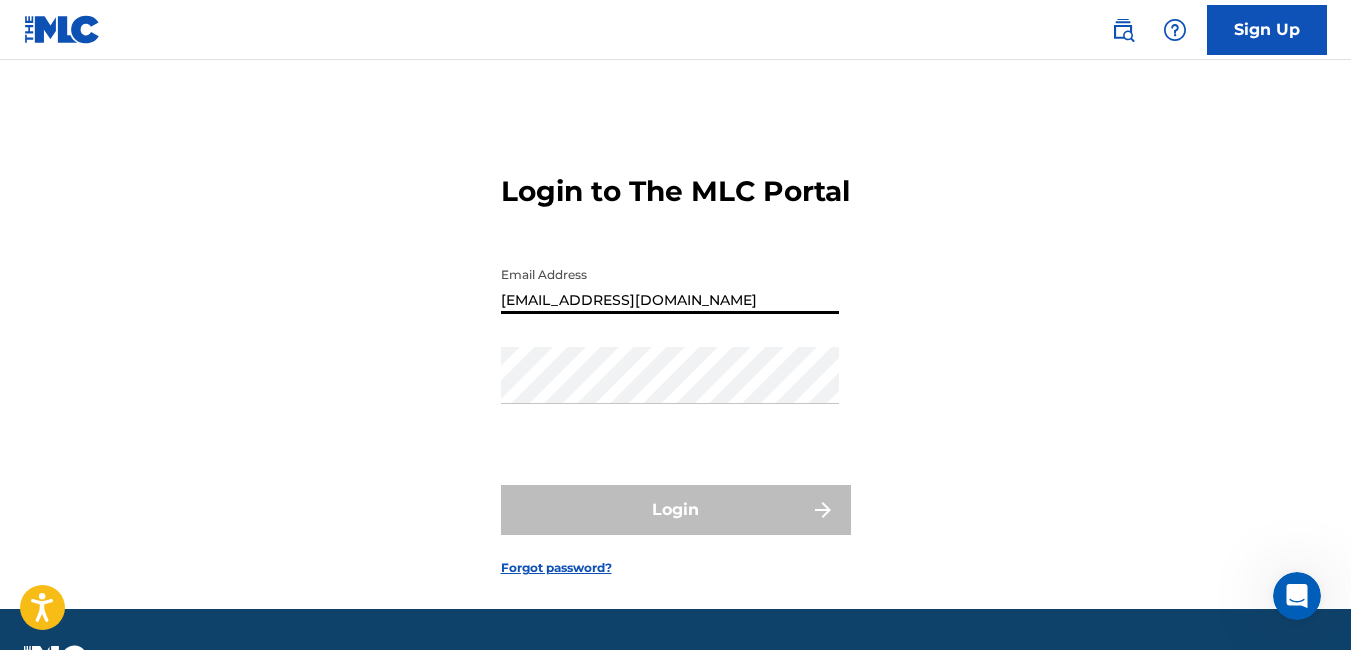 type on "[EMAIL_ADDRESS][DOMAIN_NAME]" 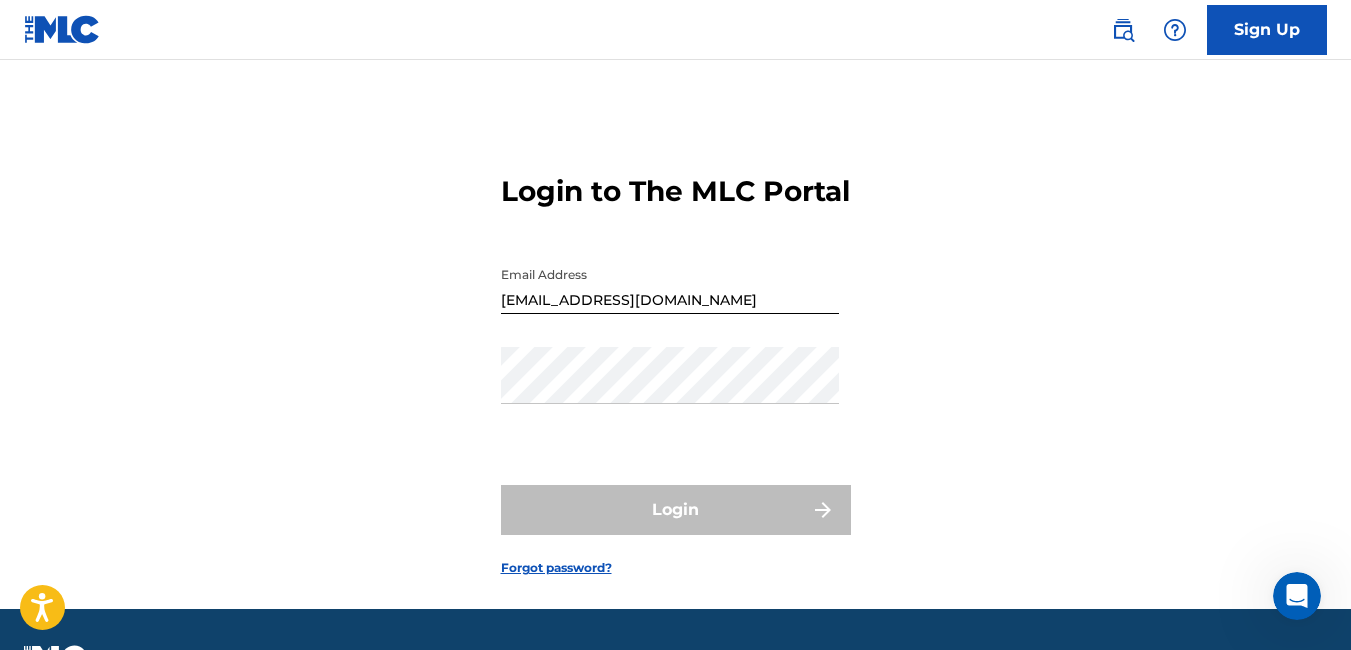 click on "Login to The MLC Portal Email Address molaneo109@proton.me Password Login Forgot password?" at bounding box center [675, 334] 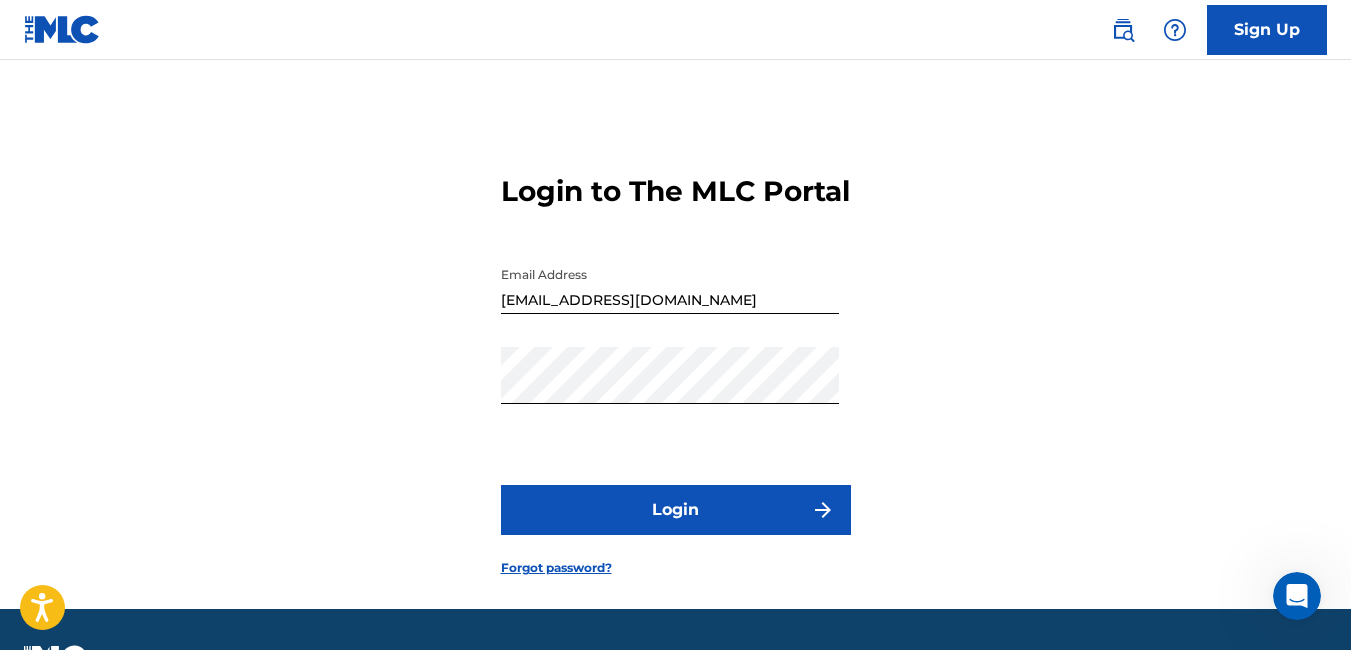 click on "Login" at bounding box center [676, 510] 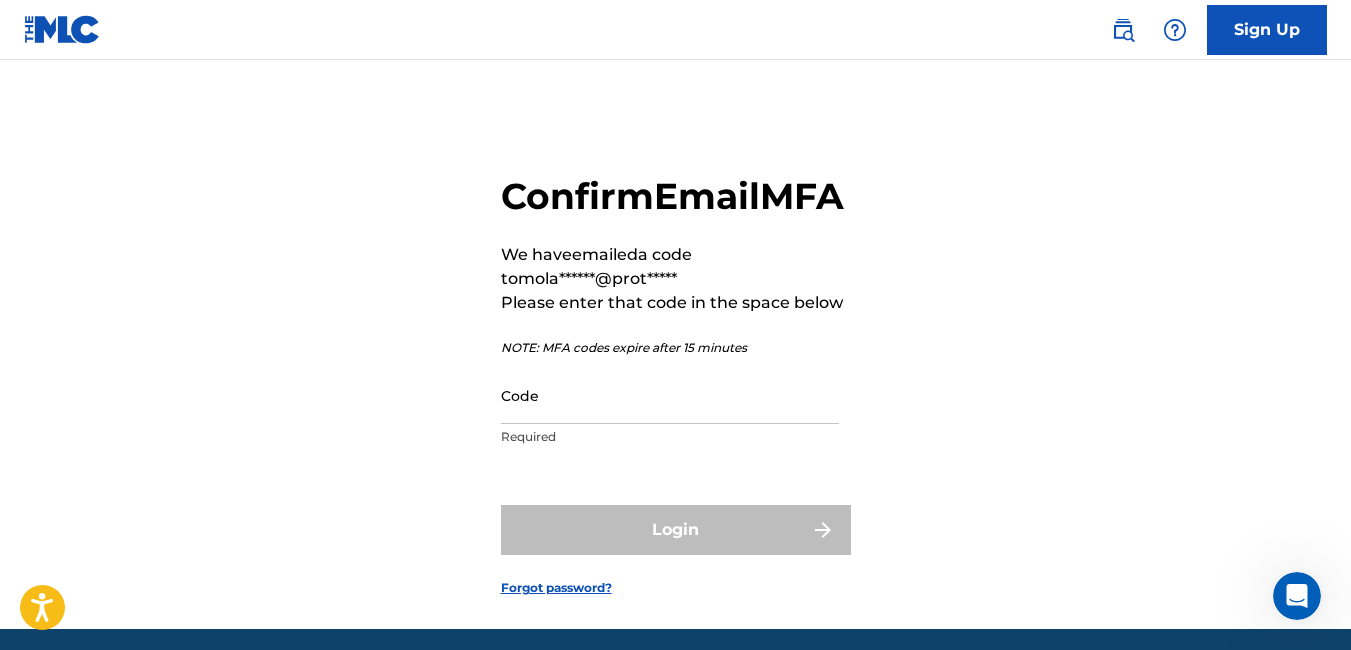 click on "Code" at bounding box center (670, 395) 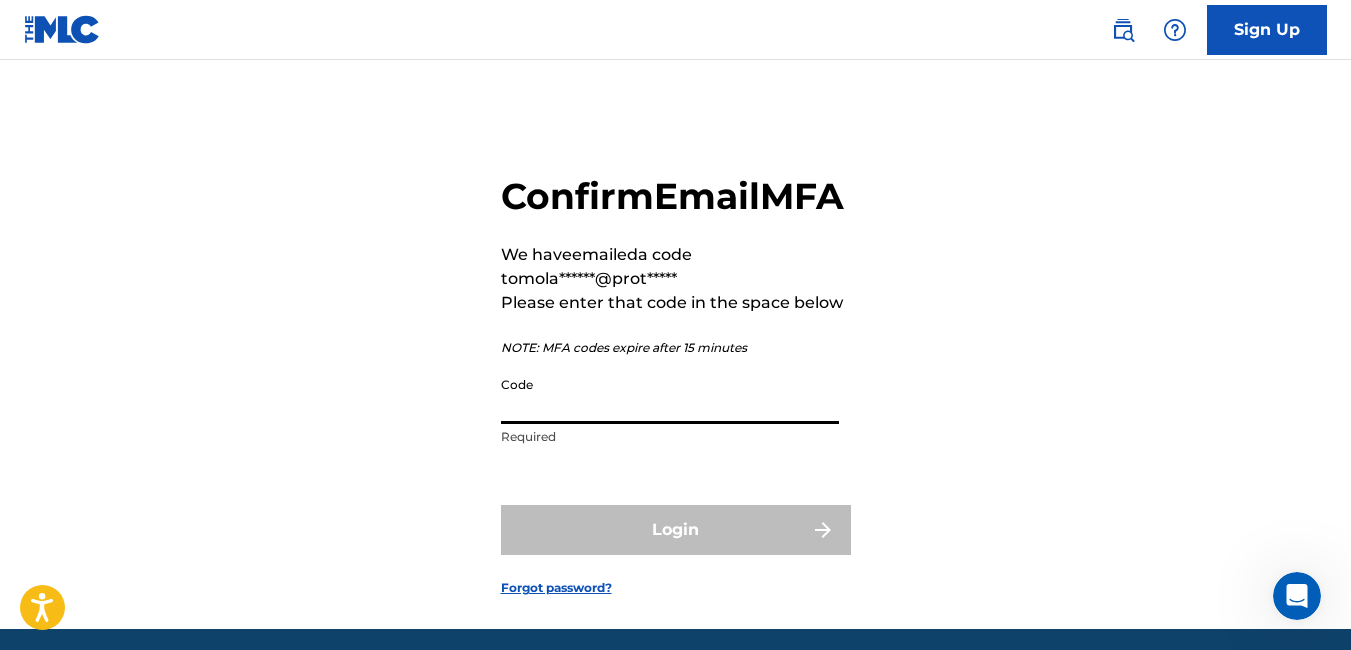 paste on "040680" 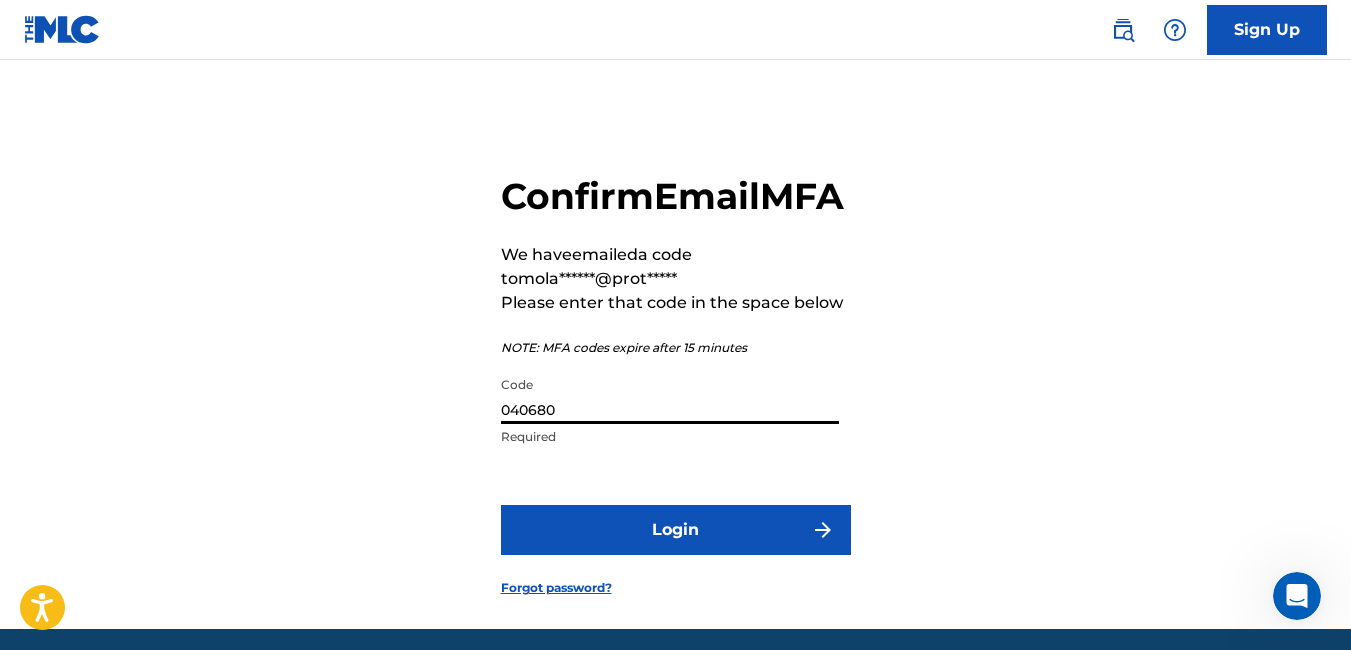 type on "040680" 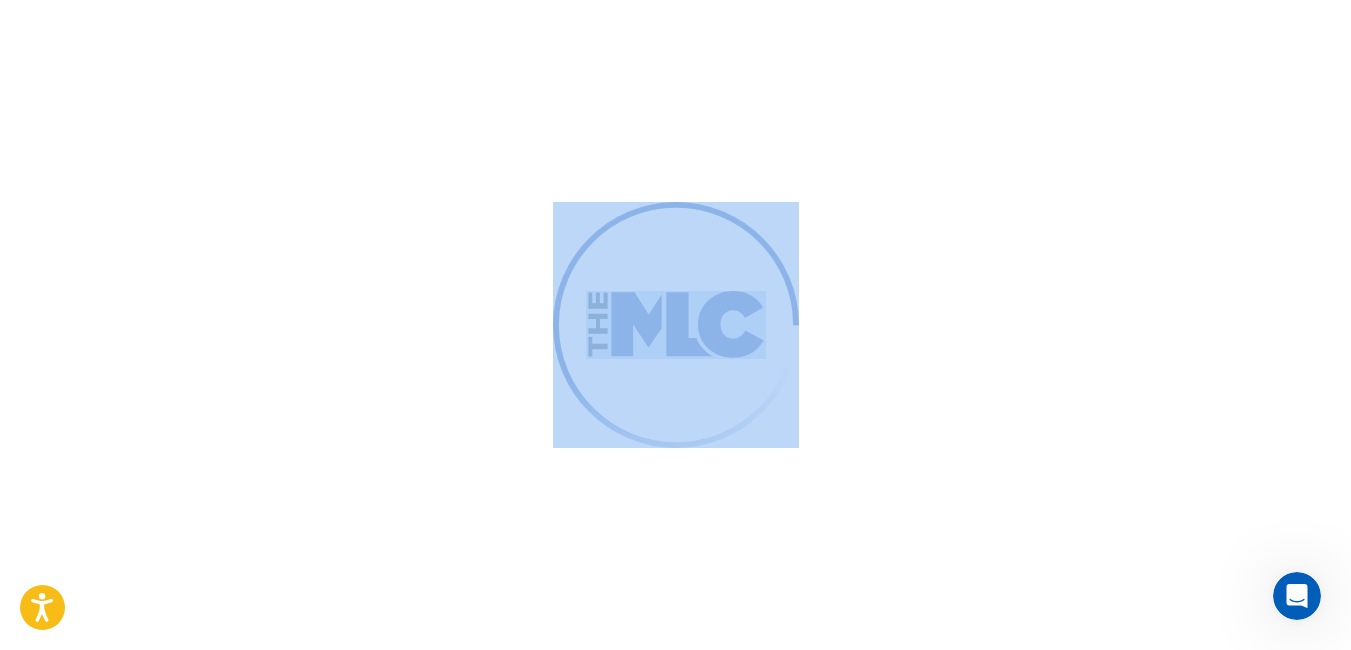 drag, startPoint x: 636, startPoint y: 569, endPoint x: 529, endPoint y: 386, distance: 211.98586 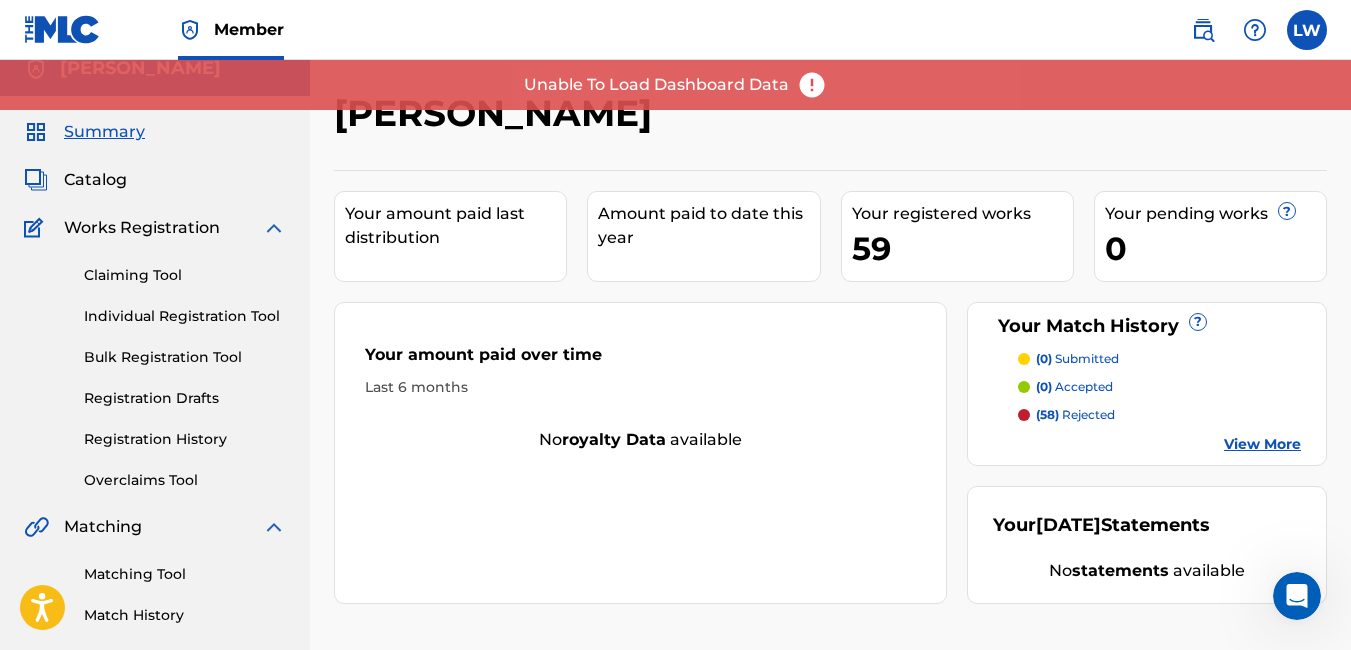 scroll, scrollTop: 0, scrollLeft: 0, axis: both 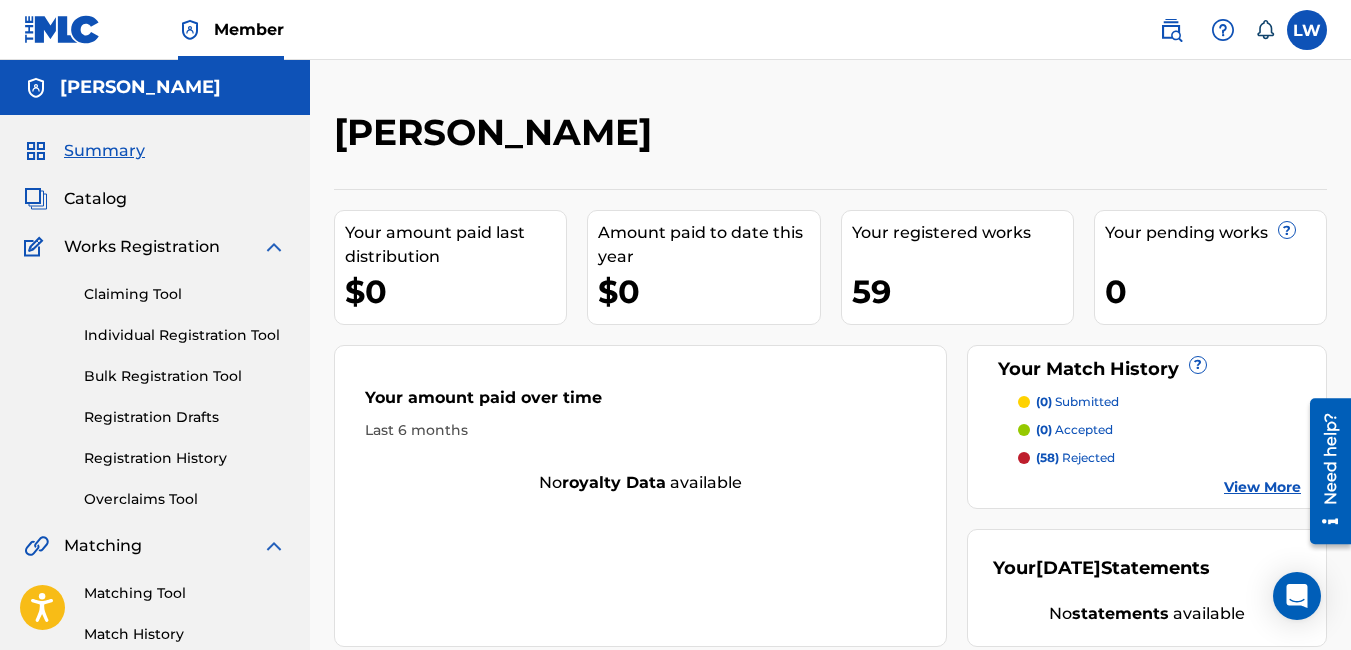 click on "Catalog" at bounding box center (95, 199) 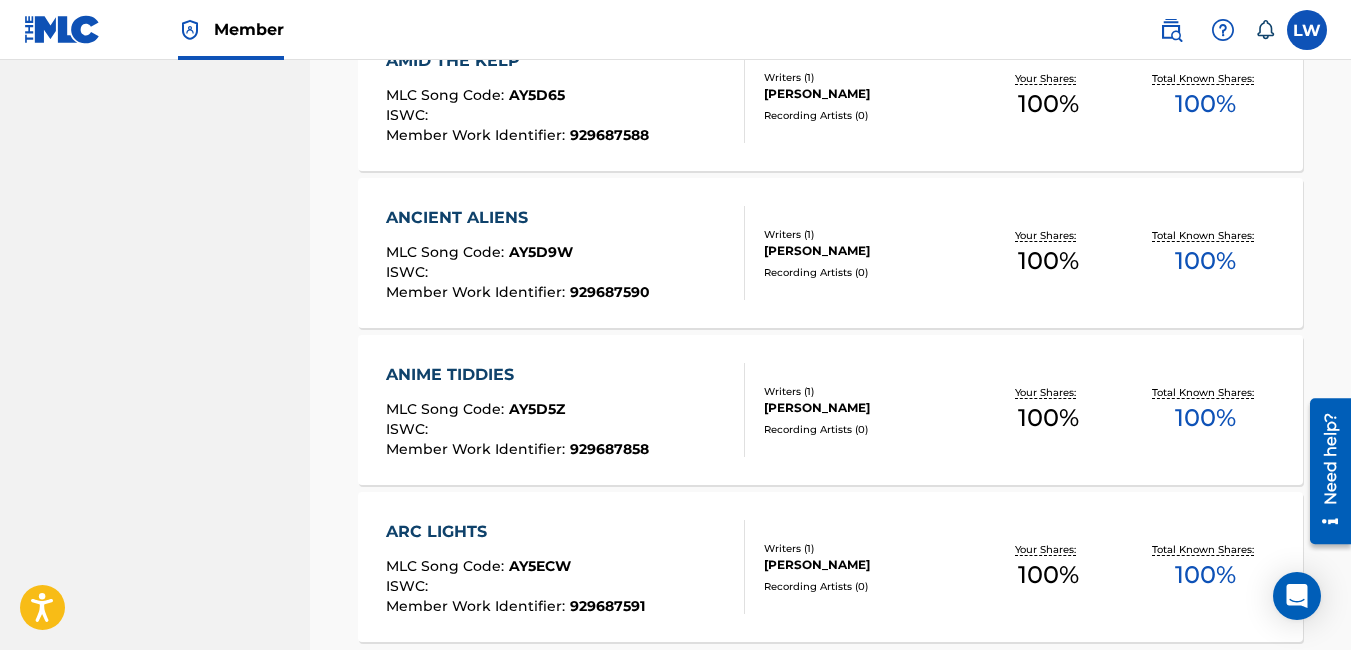 scroll, scrollTop: 1488, scrollLeft: 0, axis: vertical 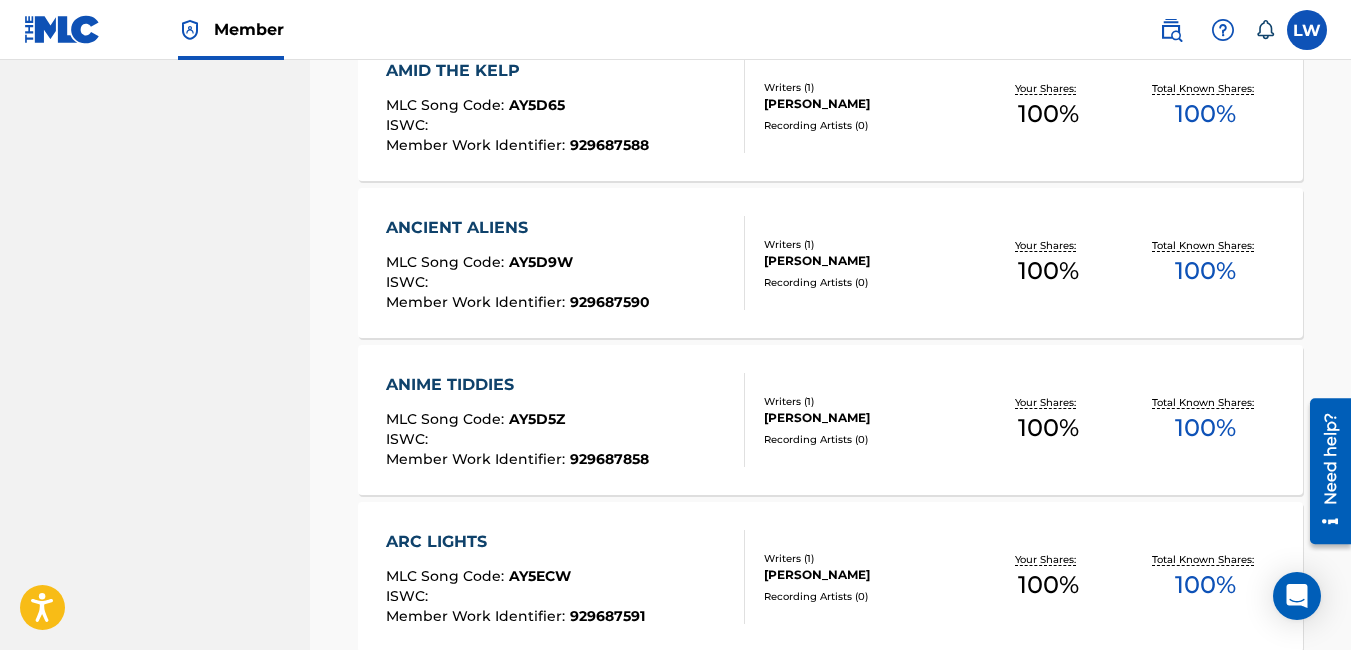 click on "ANIME TIDDIES MLC Song Code : AY5D5Z ISWC : Member Work Identifier : 929687858" at bounding box center (517, 420) 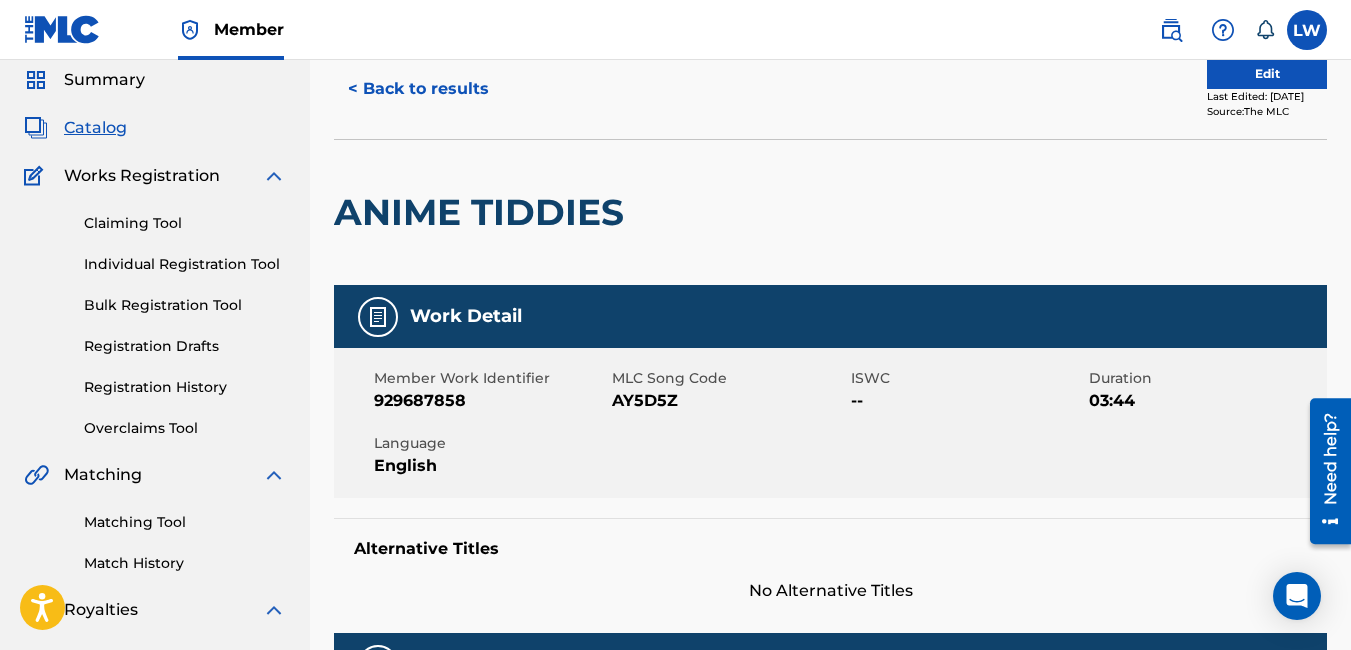 scroll, scrollTop: 0, scrollLeft: 0, axis: both 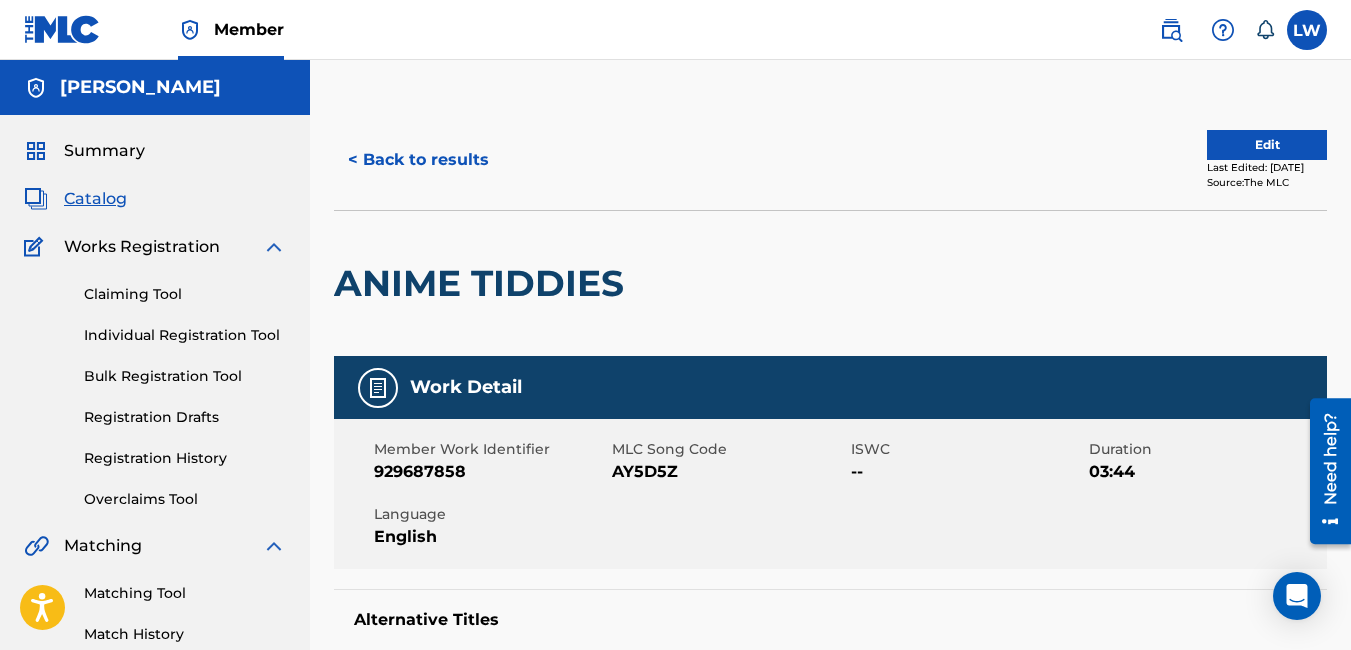 click on "Summary" at bounding box center (104, 151) 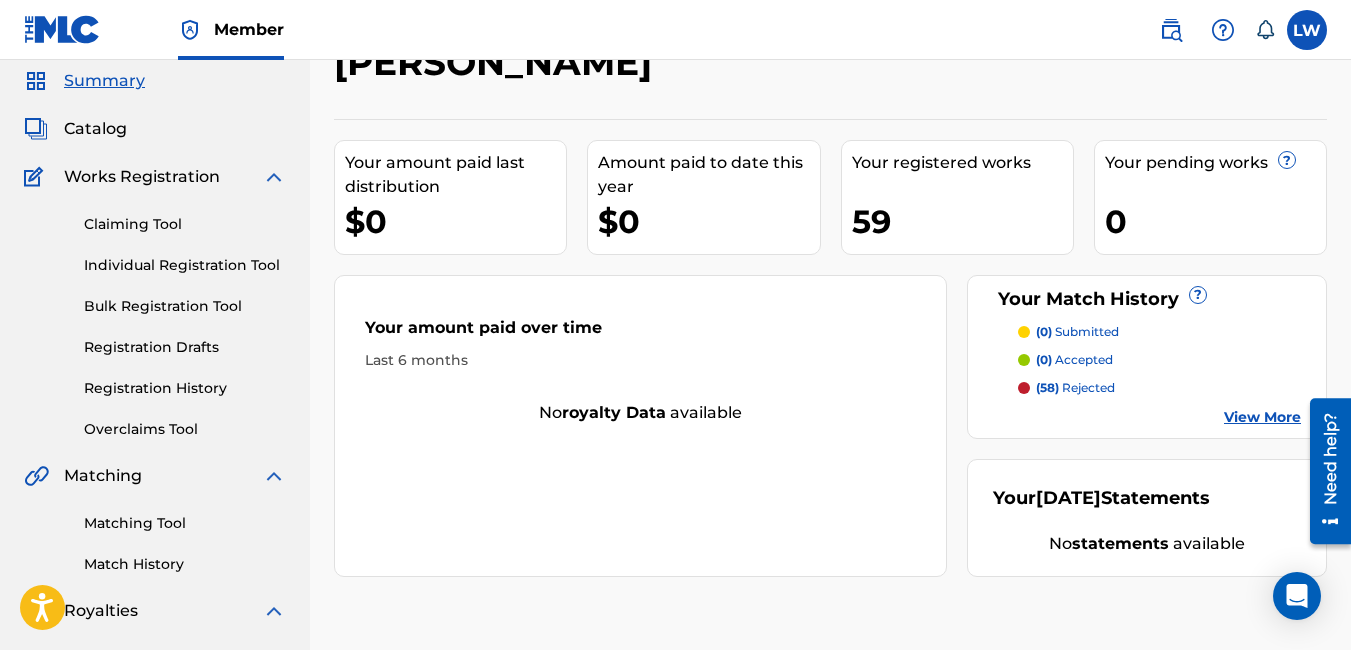 scroll, scrollTop: 0, scrollLeft: 0, axis: both 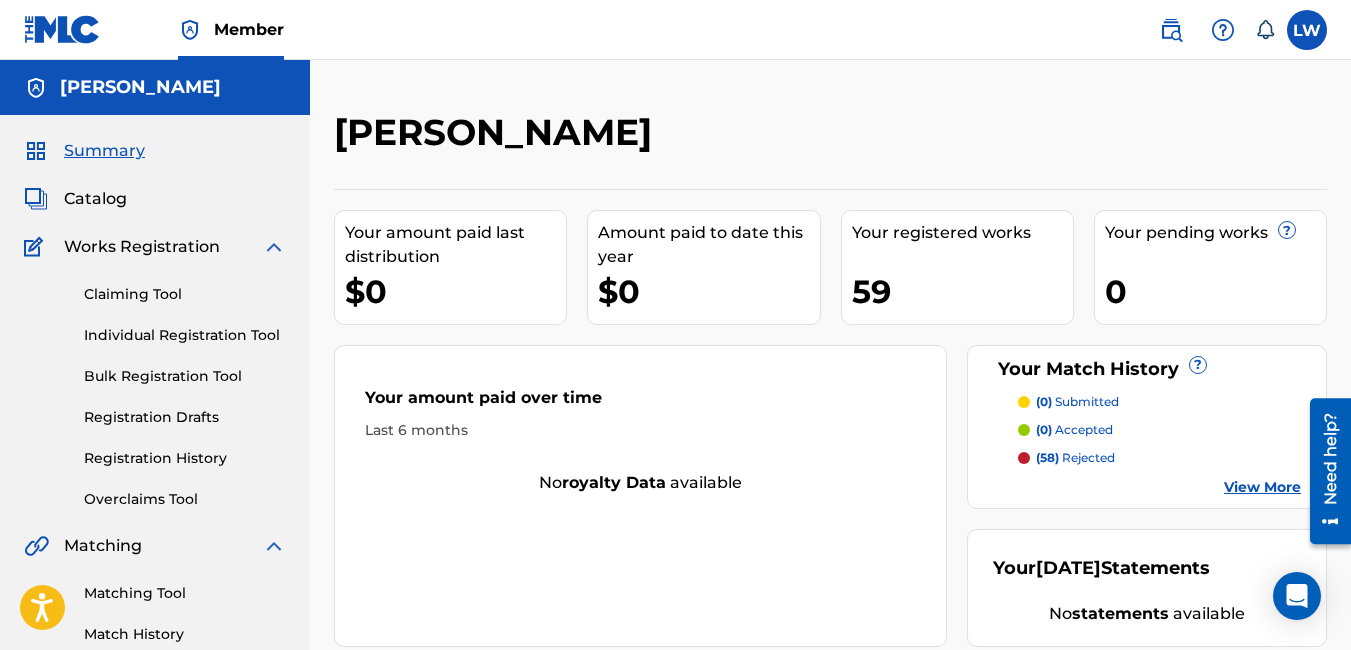 click on "Catalog" at bounding box center (95, 199) 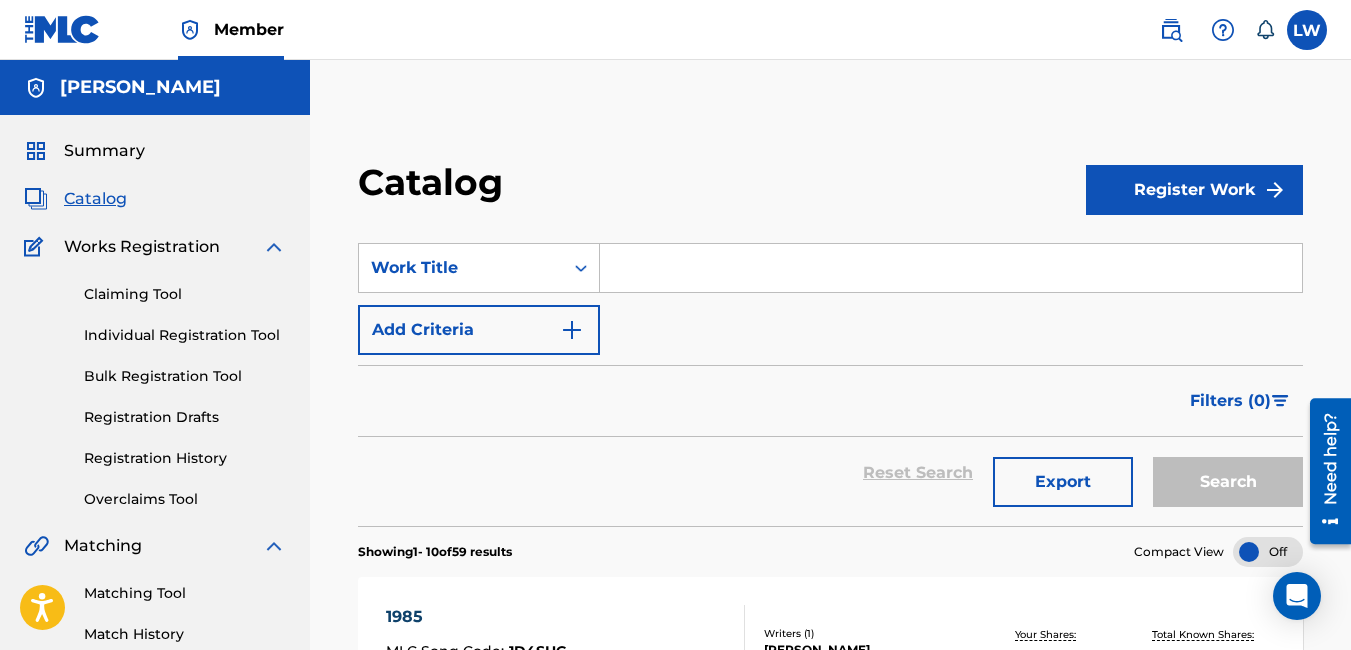 click on "Summary" at bounding box center [104, 151] 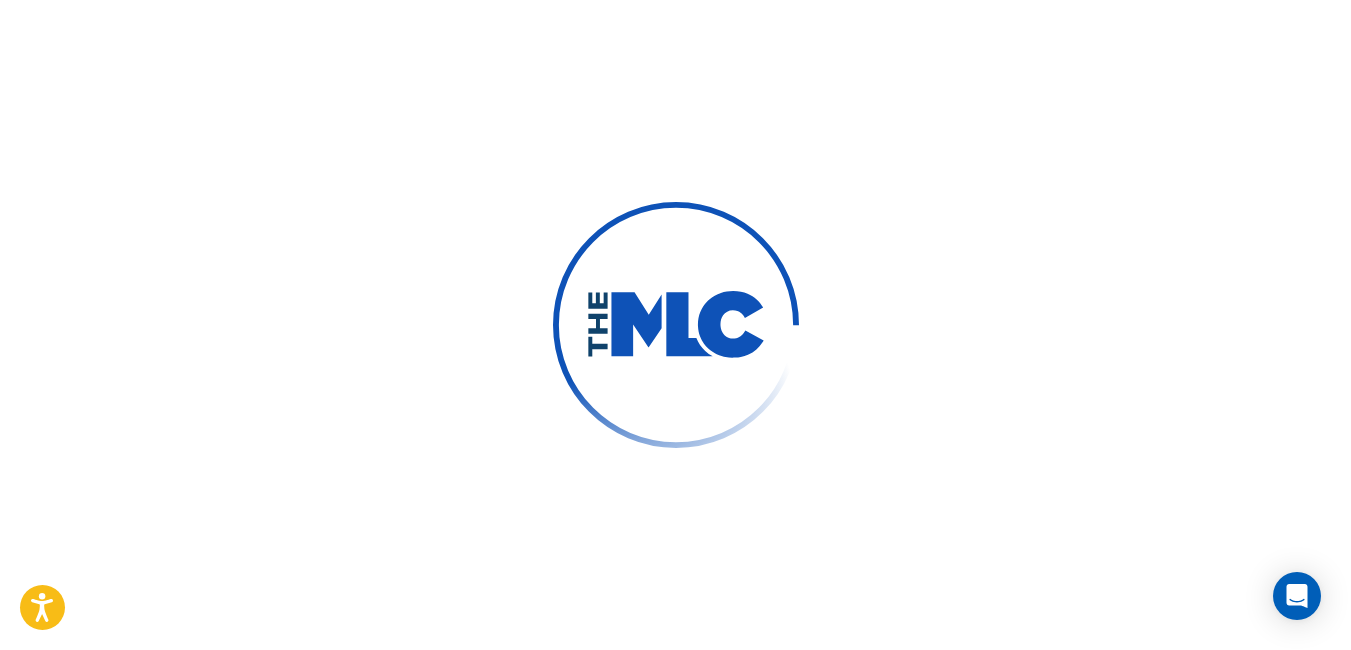 scroll, scrollTop: 0, scrollLeft: 0, axis: both 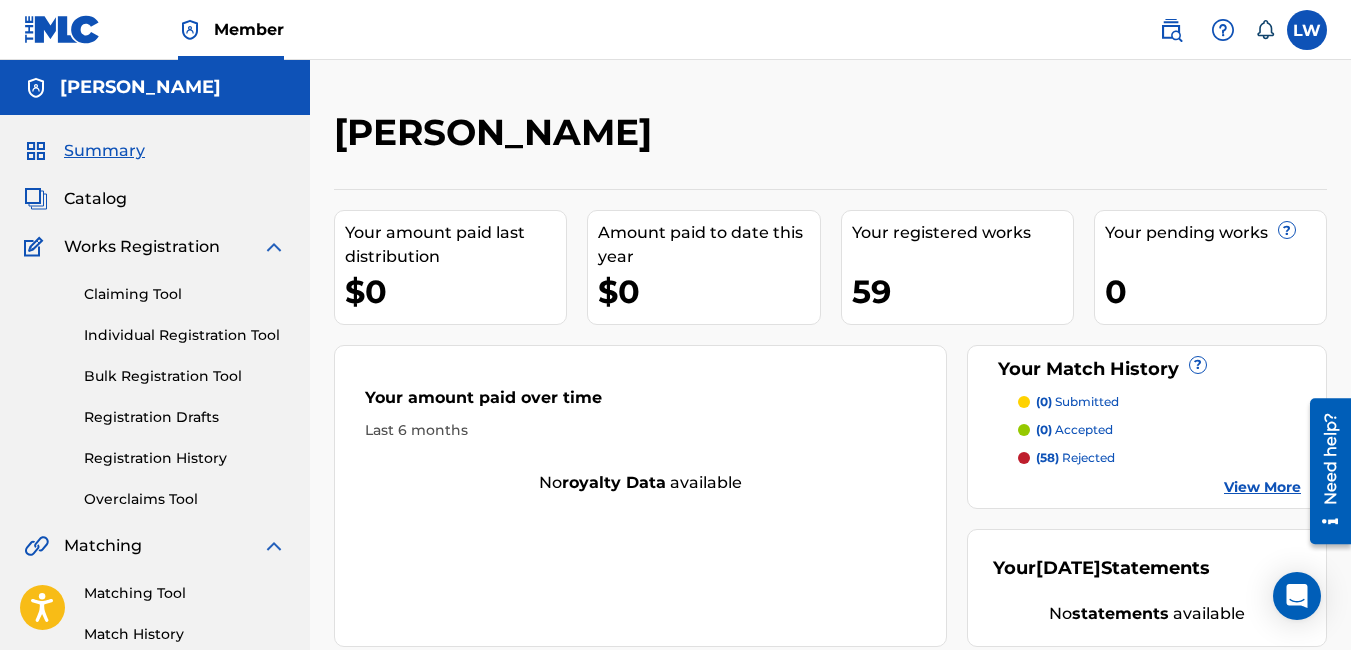 click at bounding box center [1307, 30] 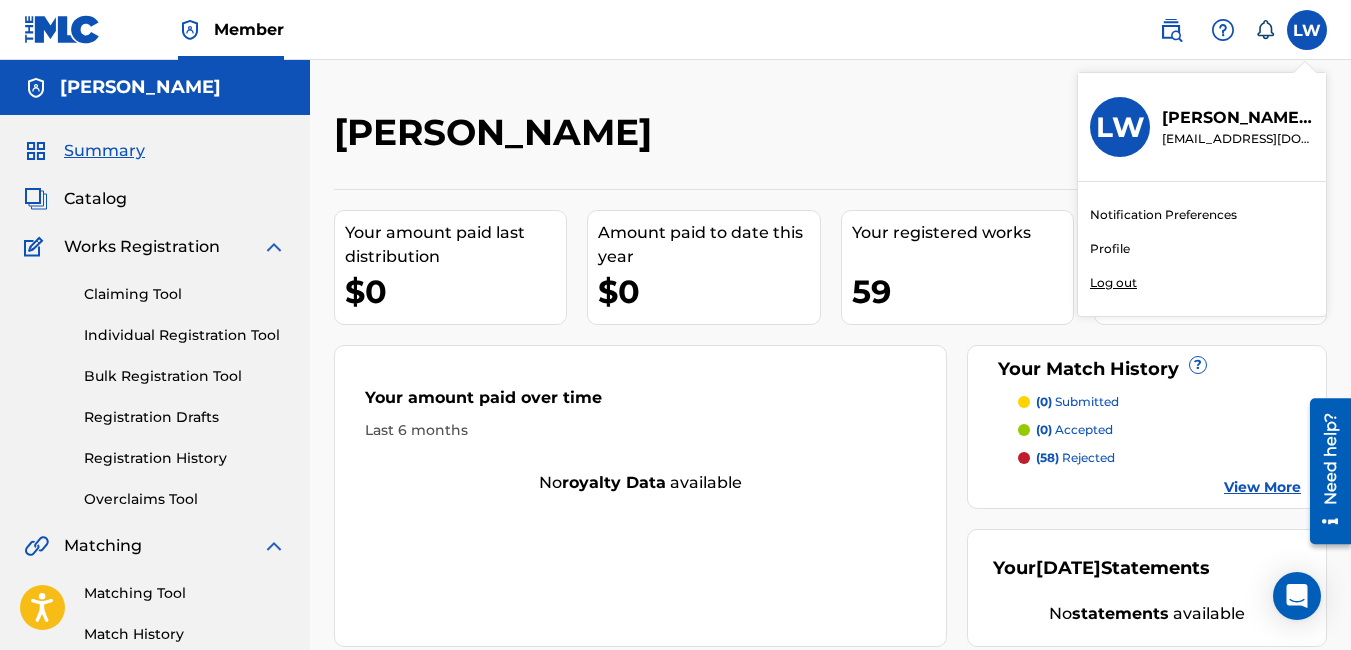 click on "Log out" at bounding box center (1113, 283) 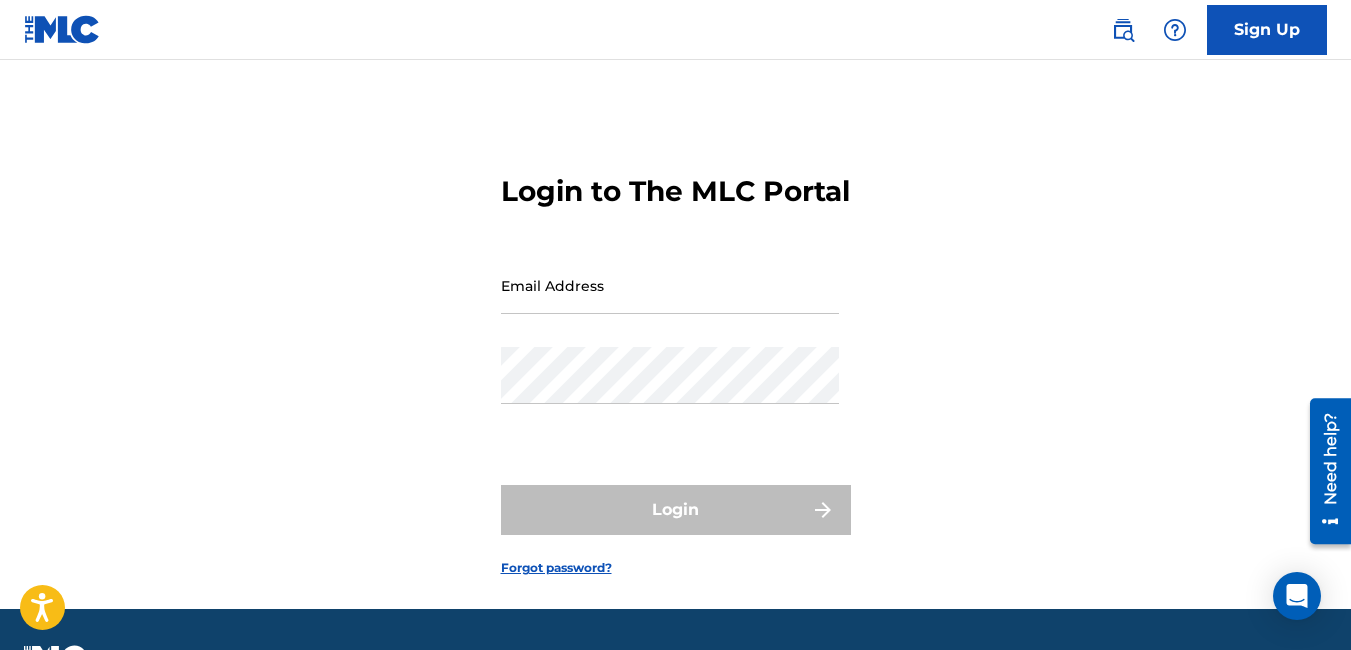 click on "Email Address" at bounding box center (670, 285) 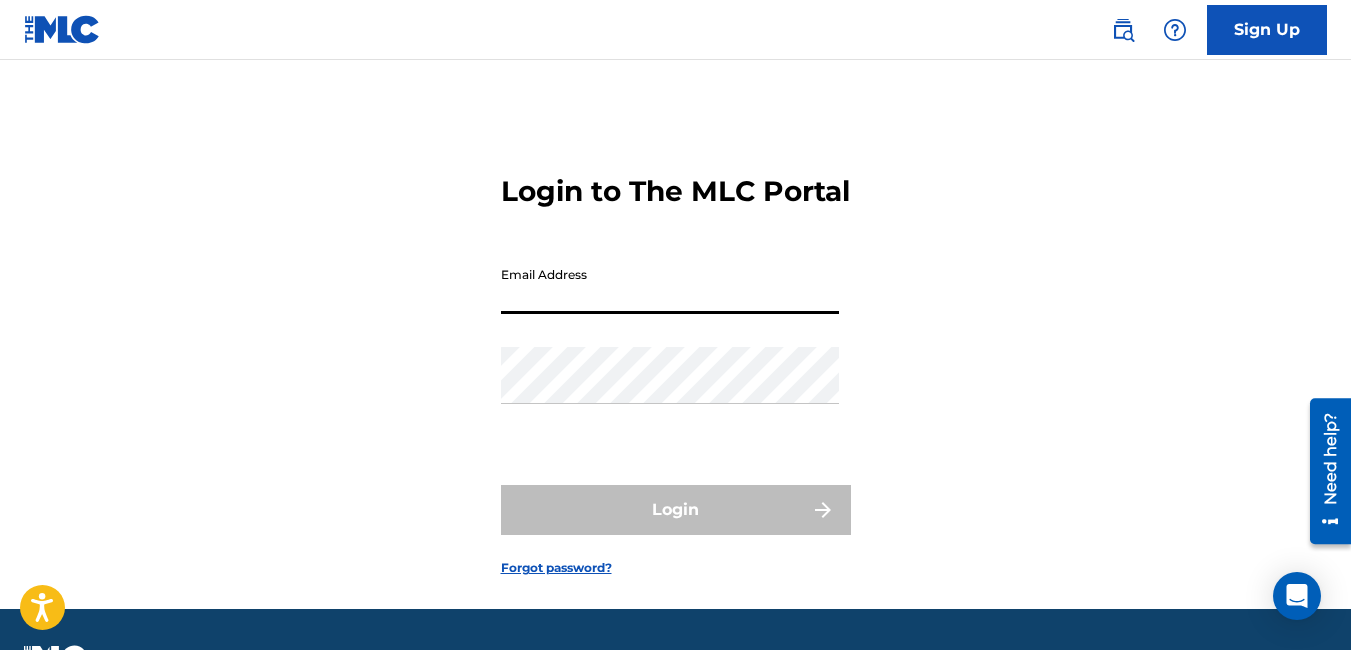 click on "Email Address" at bounding box center [670, 285] 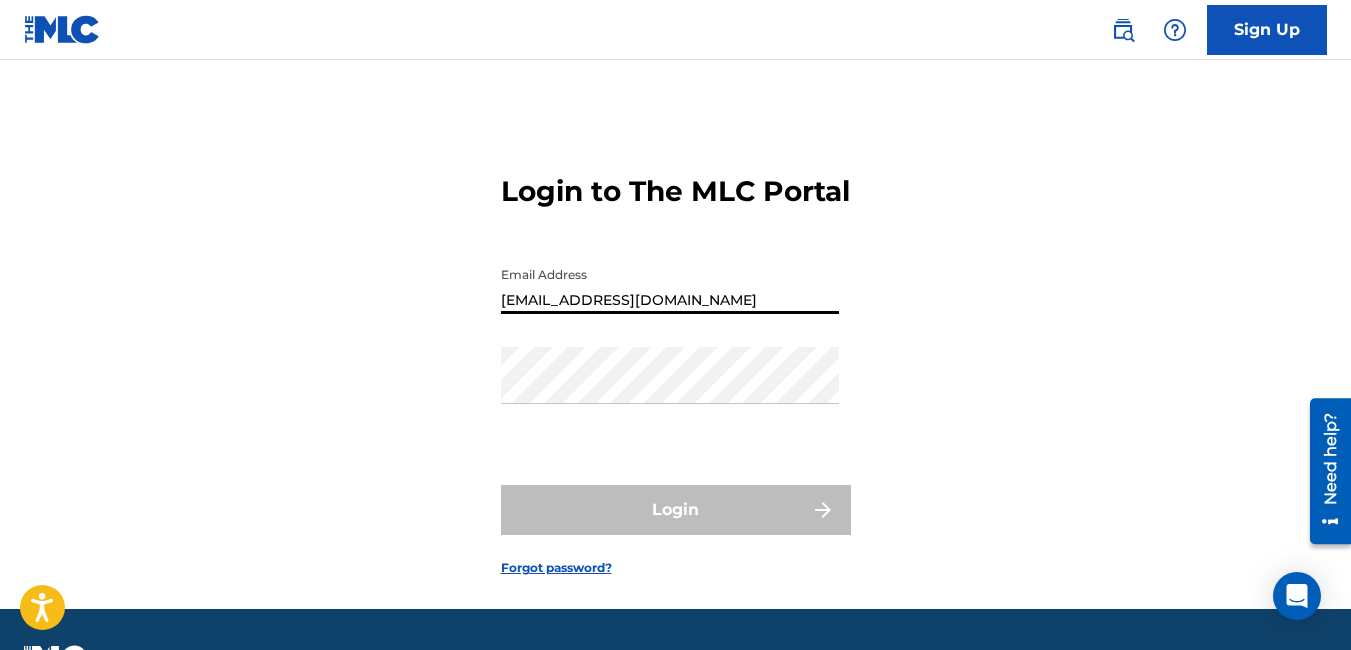 click on "[EMAIL_ADDRESS][DOMAIN_NAME]" at bounding box center [670, 285] 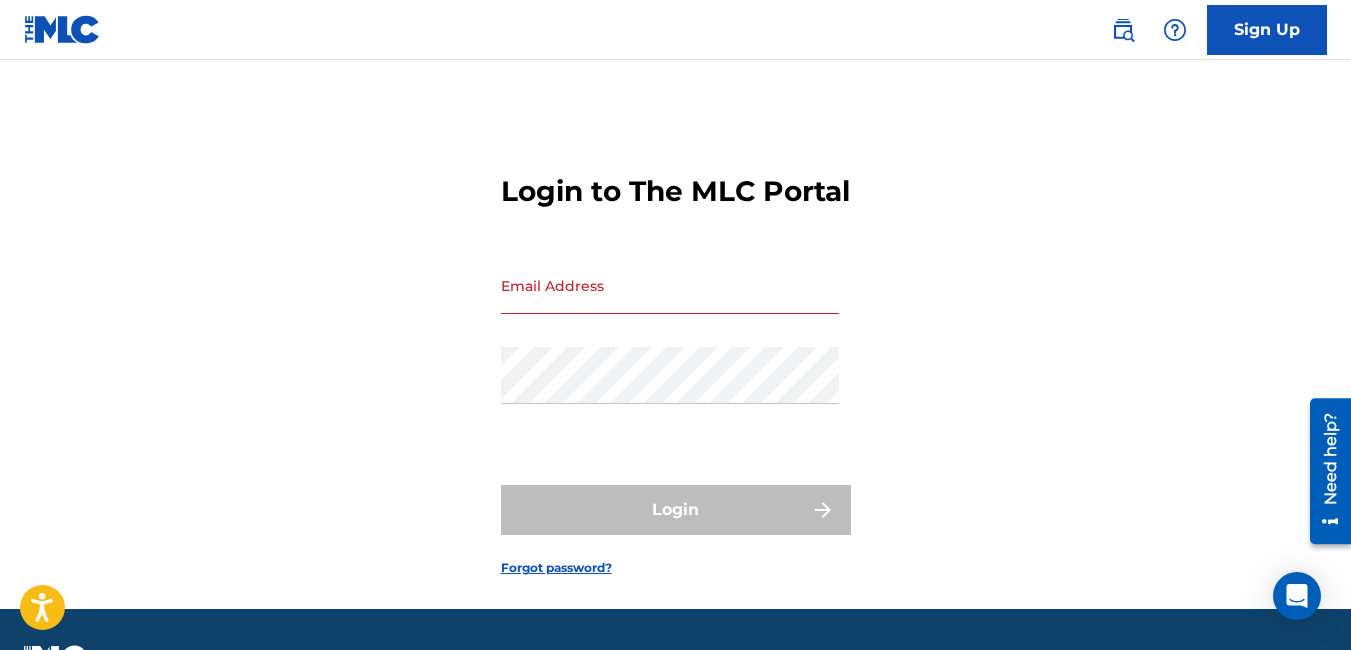 drag, startPoint x: 247, startPoint y: 556, endPoint x: 393, endPoint y: 470, distance: 169.44615 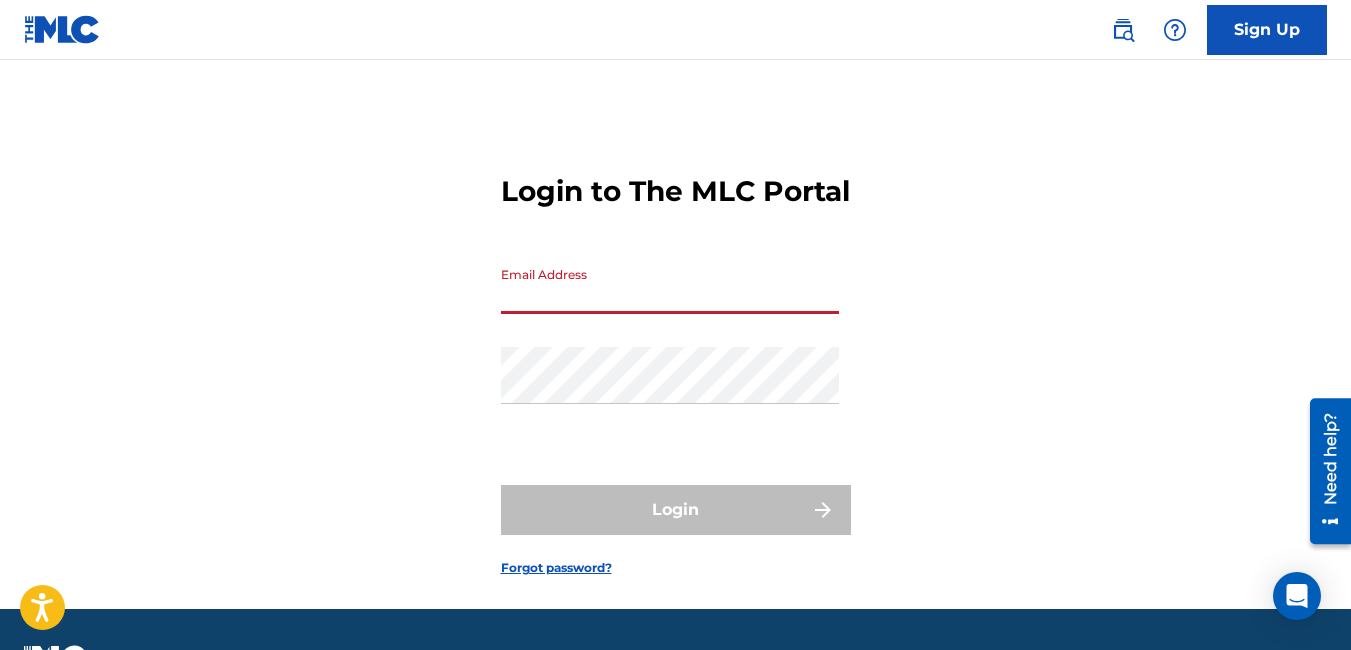 click on "Email Address" at bounding box center (670, 285) 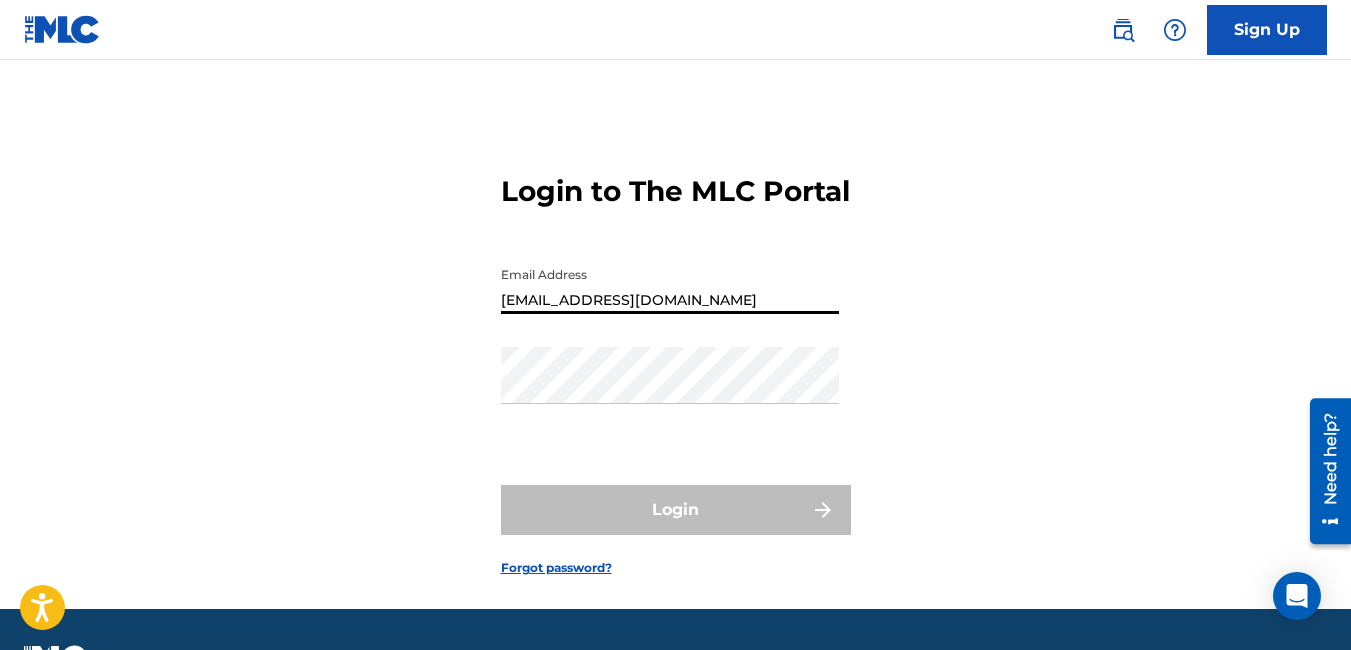 type on "Meunierphillip@proton.me" 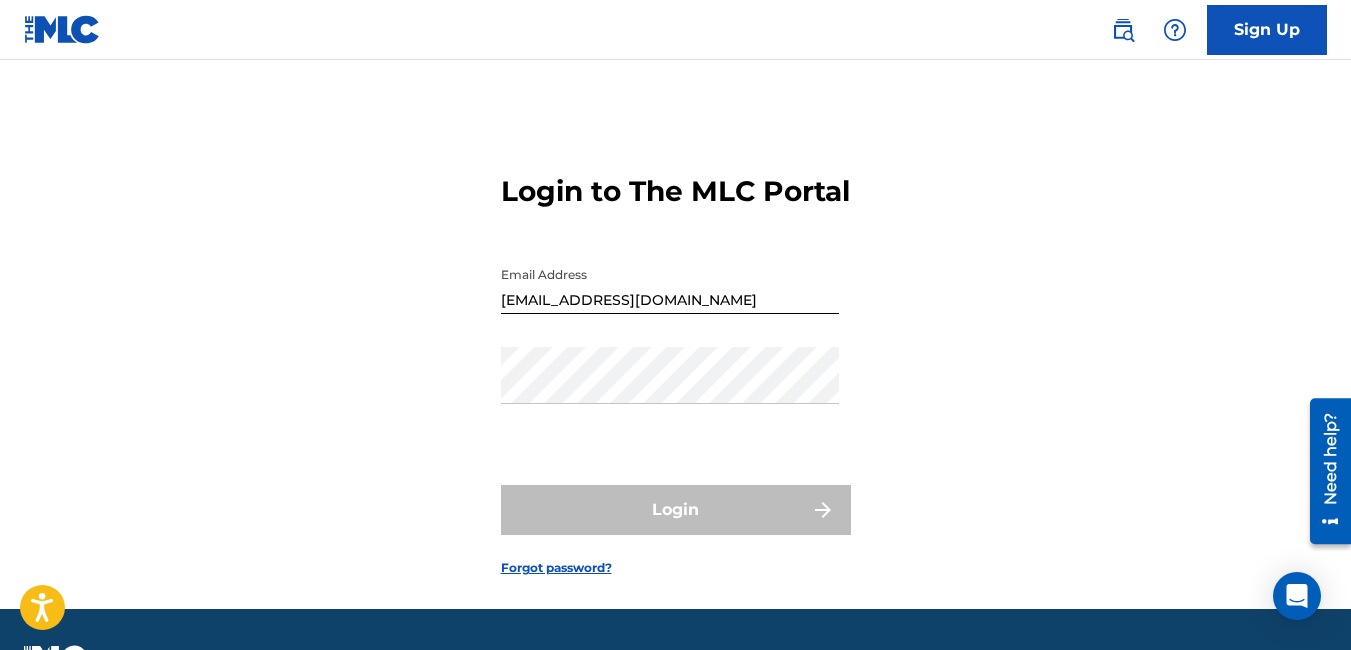 click on "Login to The MLC Portal Email Address Meunierphillip@proton.me Password Login Forgot password?" at bounding box center (675, 359) 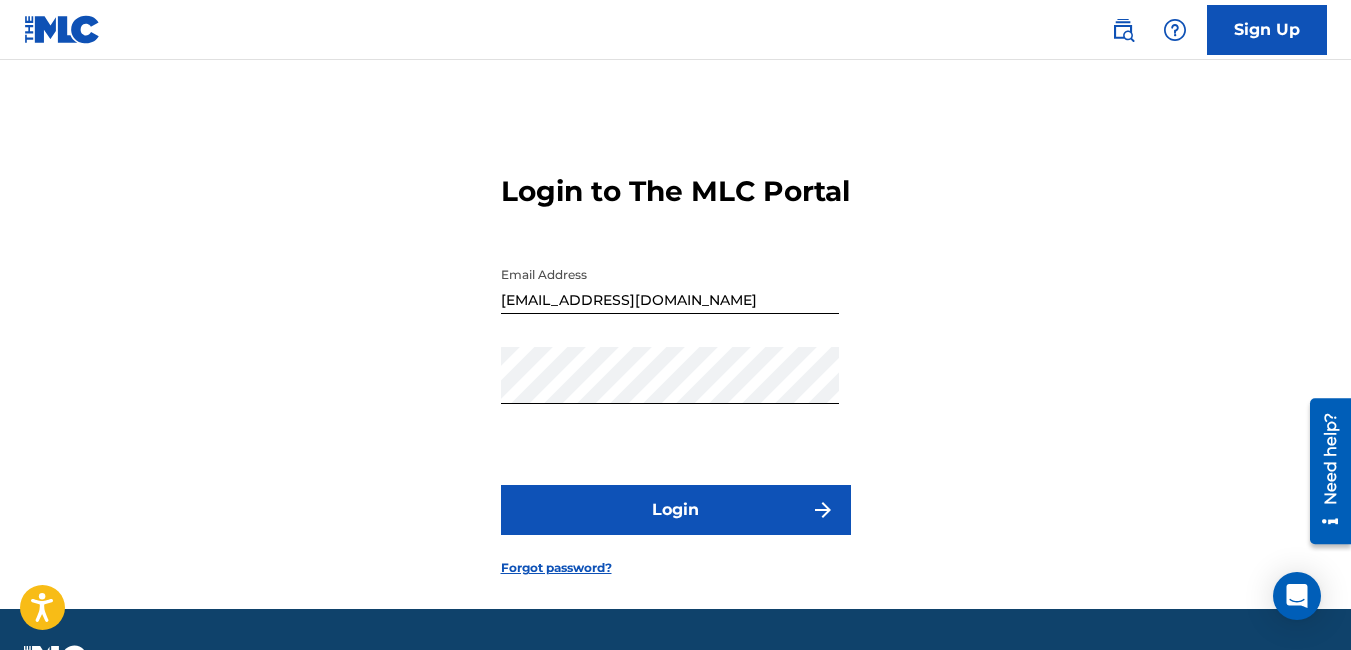 click on "Login" at bounding box center [676, 510] 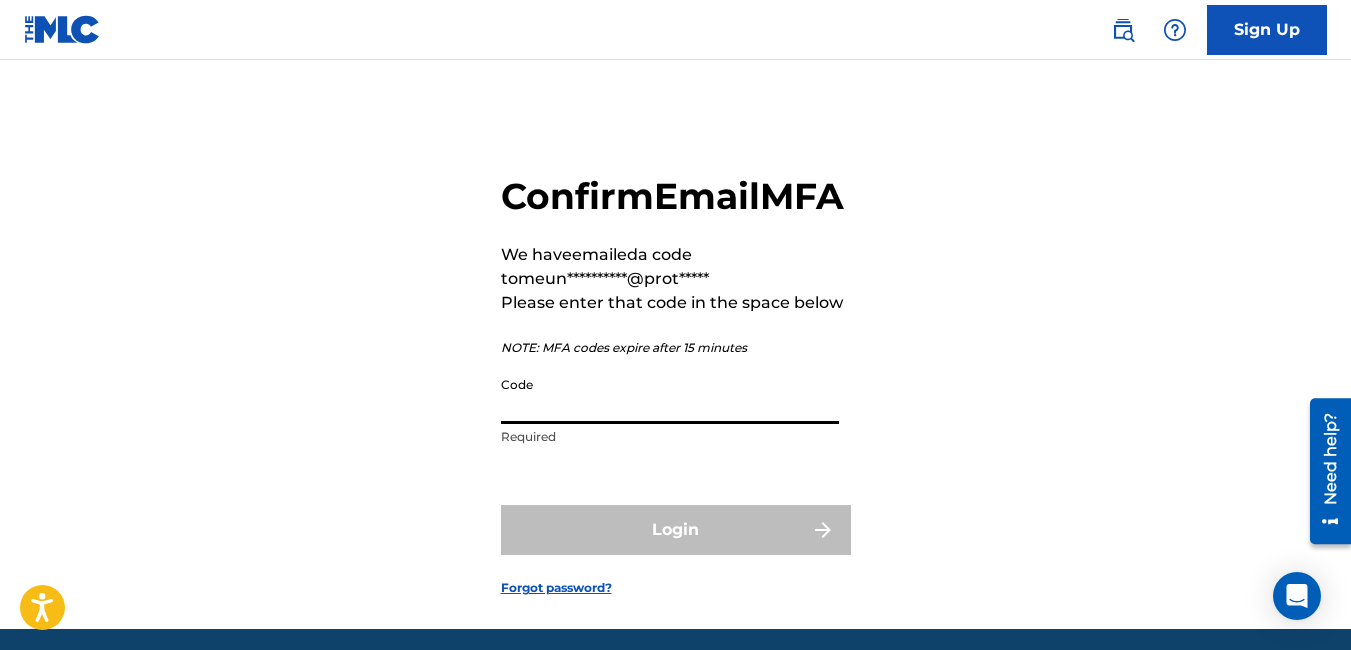 click on "Code" at bounding box center [670, 395] 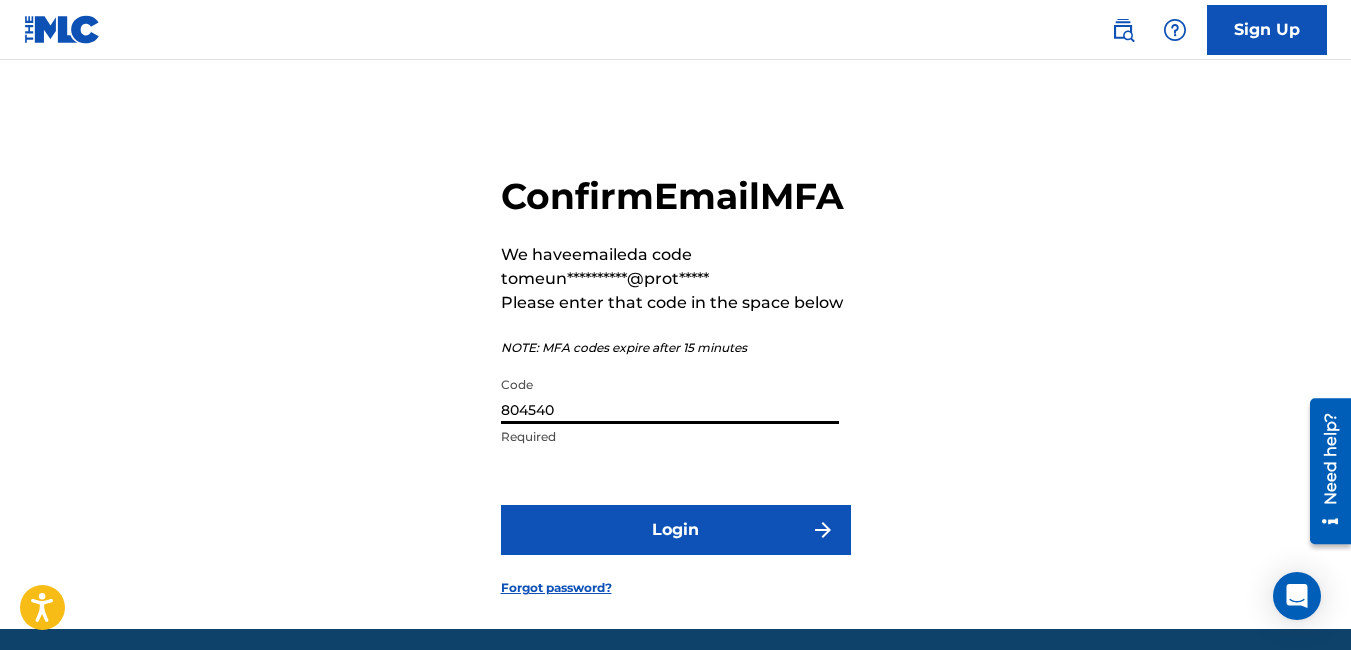 type on "804540" 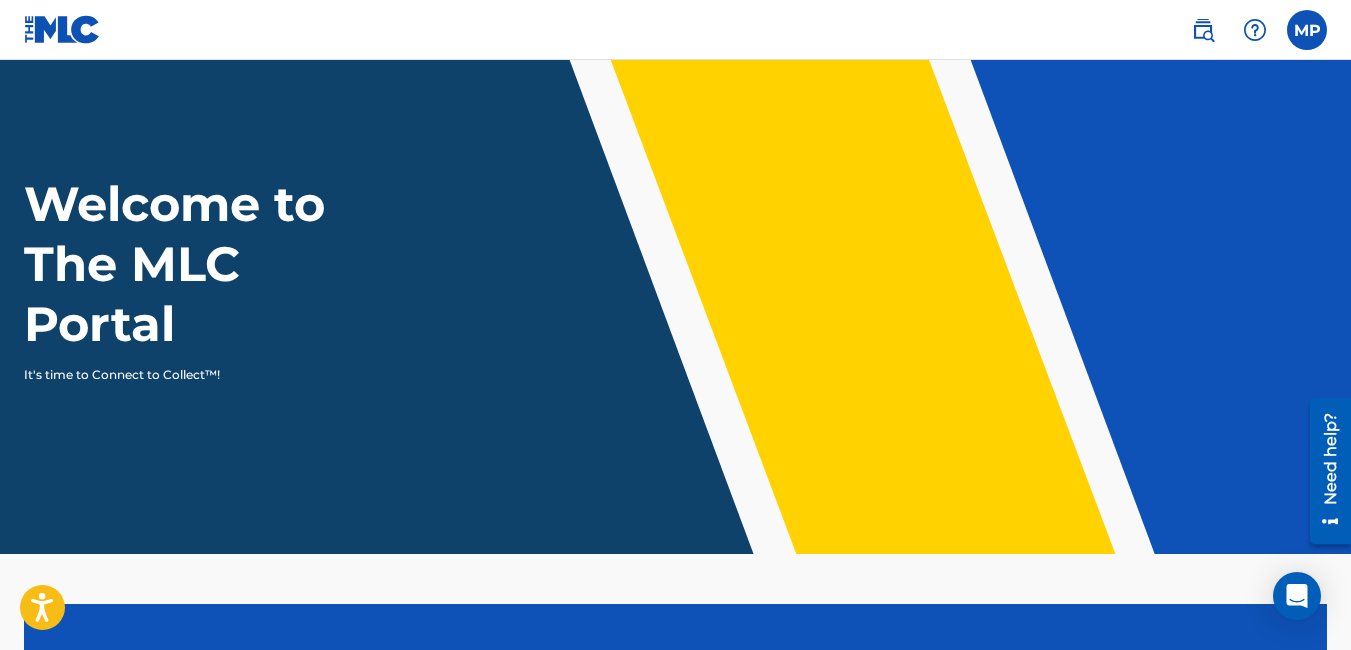 scroll, scrollTop: 33, scrollLeft: 0, axis: vertical 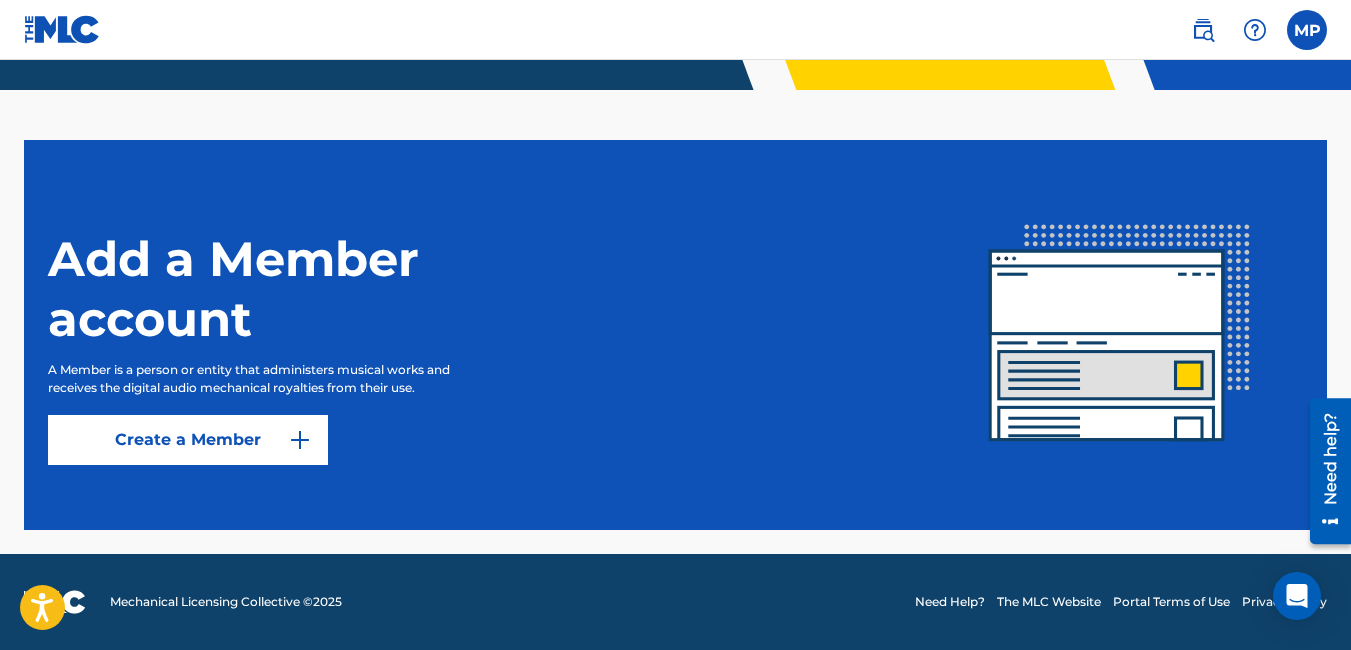 click at bounding box center [1307, 30] 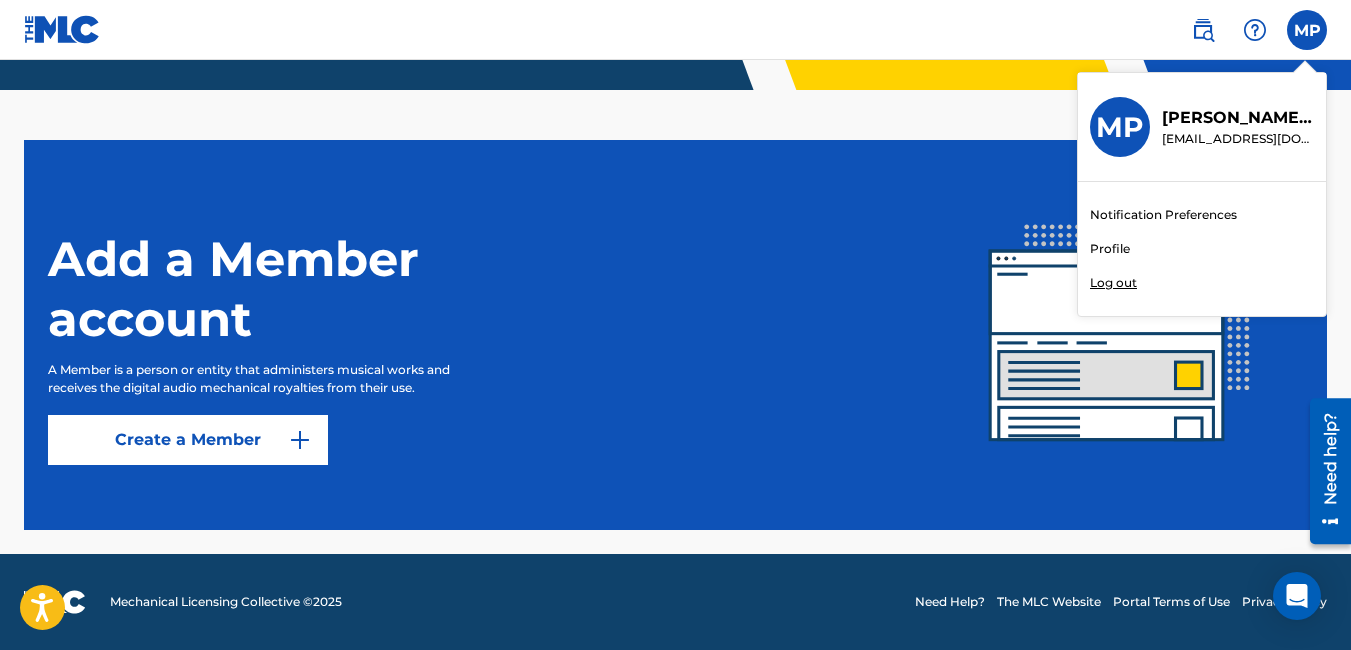 click on "Profile" at bounding box center (1110, 249) 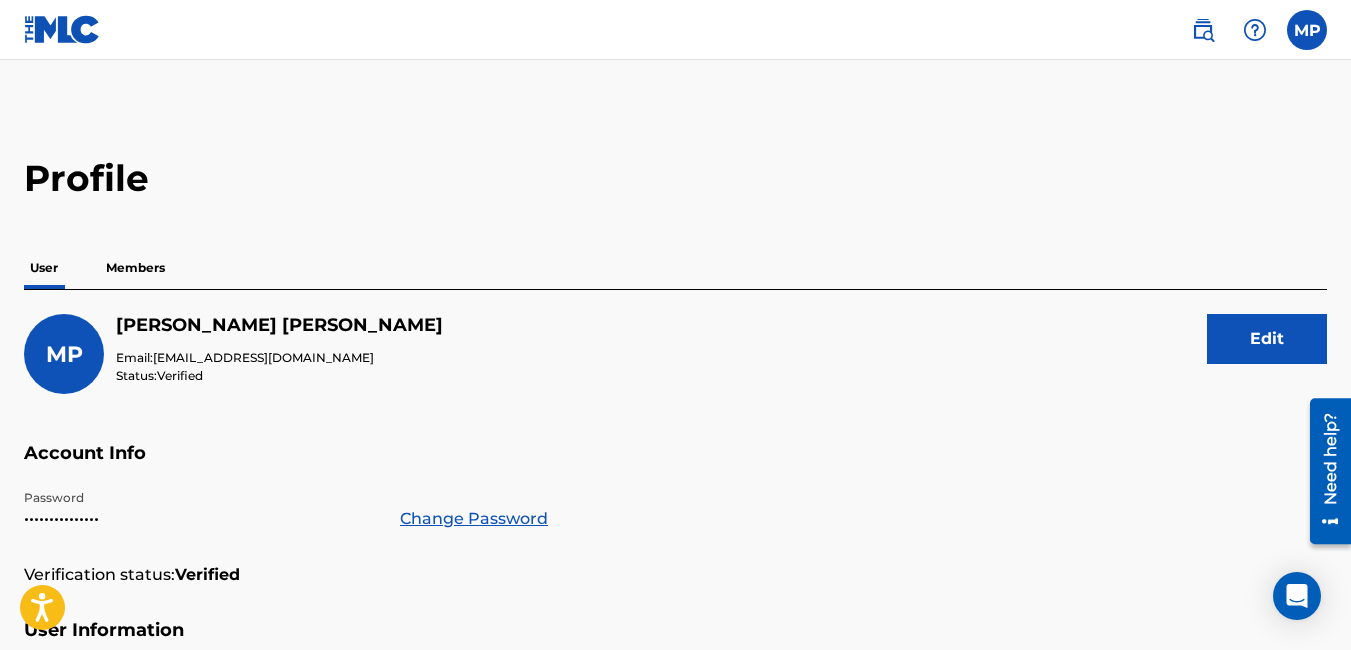 click on "Members" at bounding box center [135, 268] 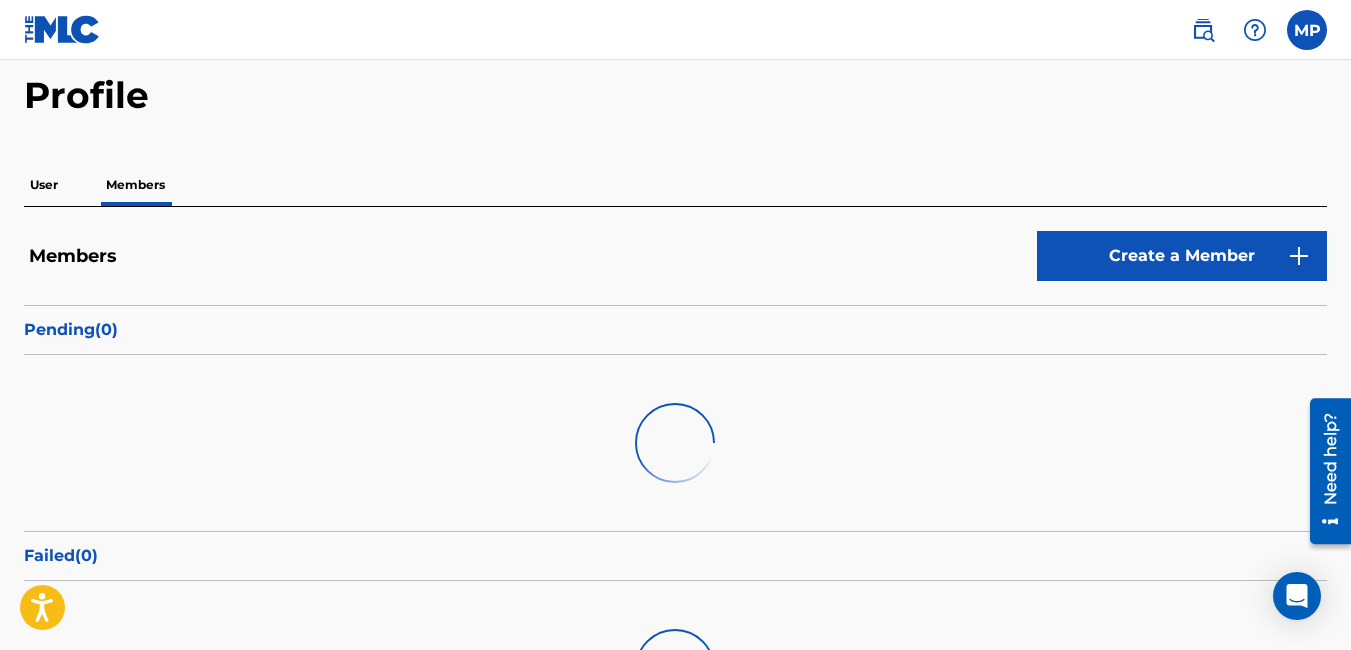 scroll, scrollTop: 102, scrollLeft: 0, axis: vertical 